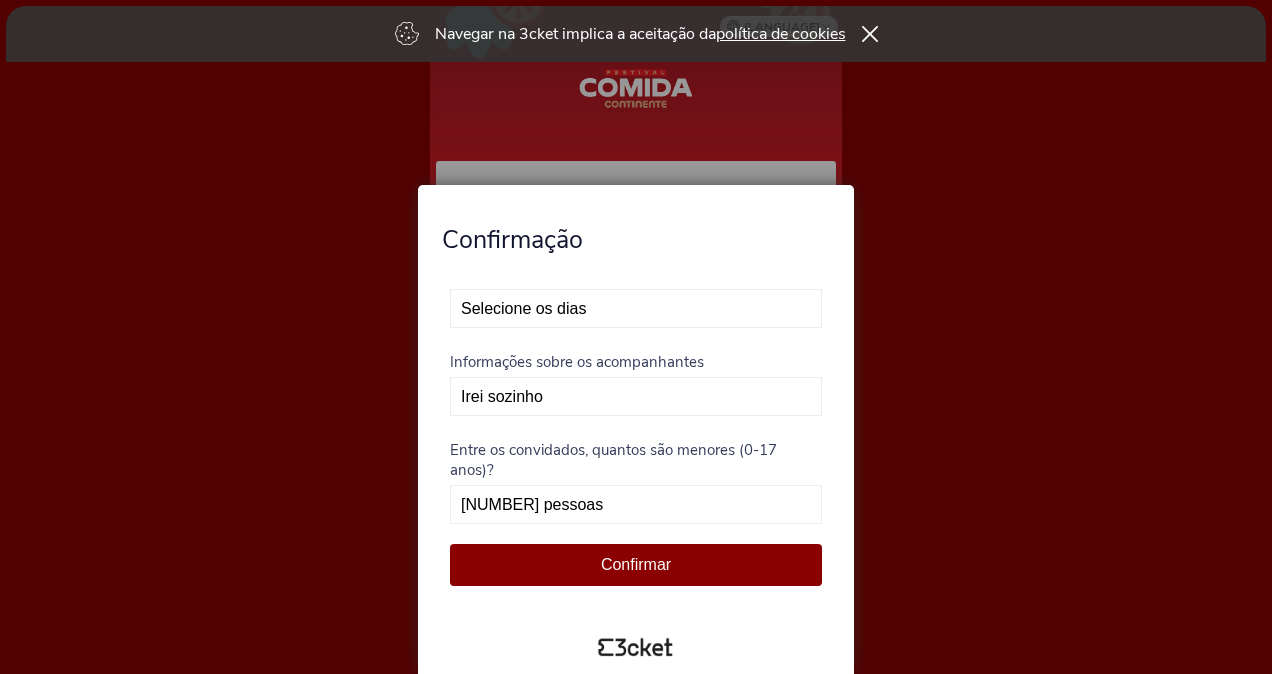 scroll, scrollTop: 0, scrollLeft: 0, axis: both 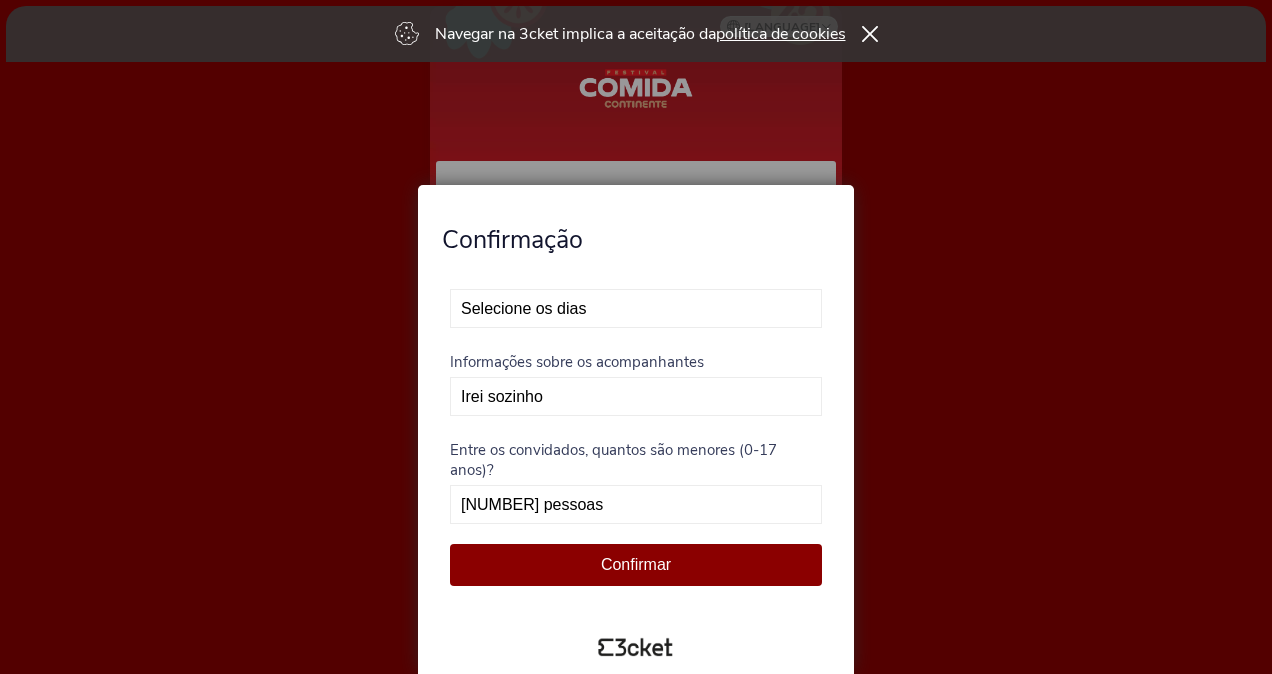 select on "2" 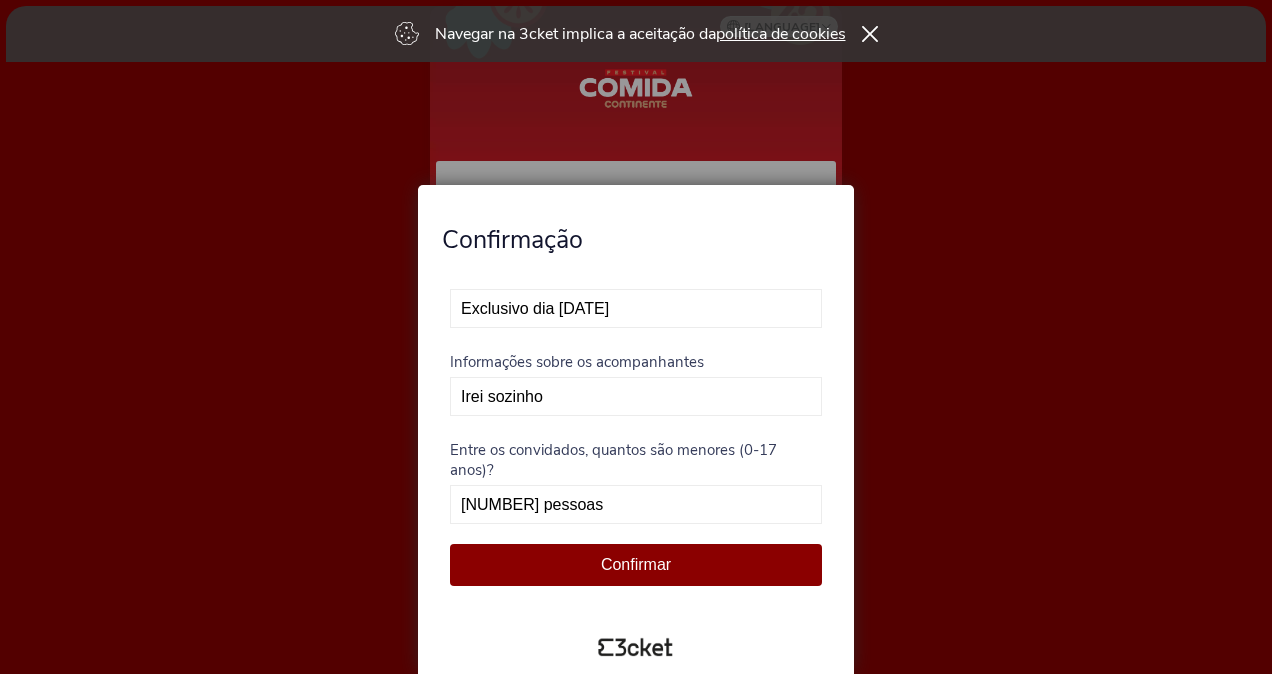 click on "Selecione os dias
Não vou poder estar presente
Exclusivo dia 12
Exclusivo dia 13" at bounding box center [636, 308] 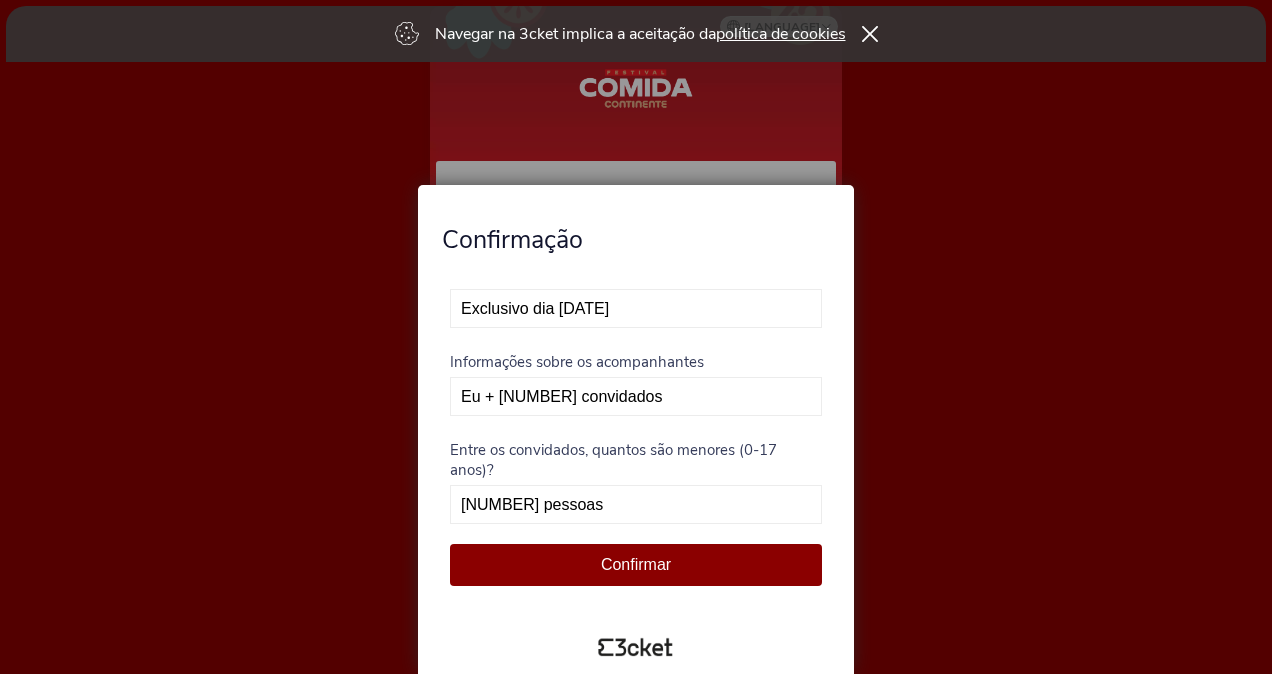 click on "Irei sozinho
Eu + 1 convidado
Eu + 2 convidados
Eu + 3 convidados" at bounding box center (636, 396) 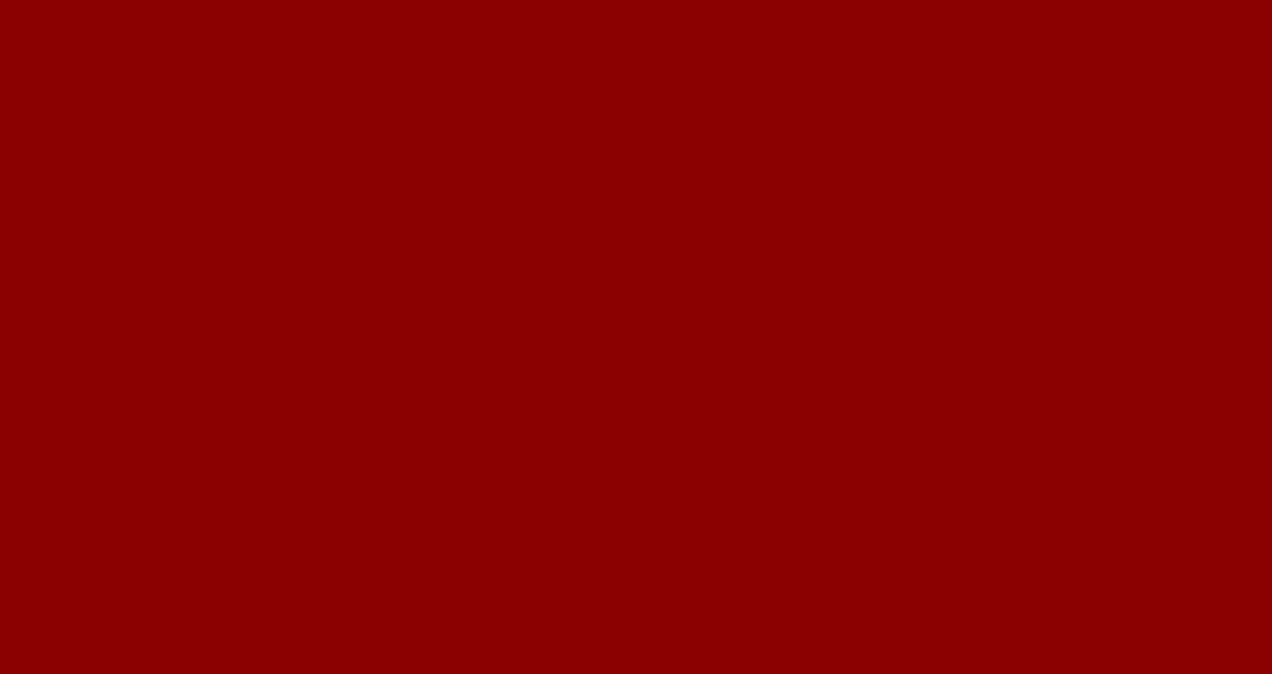 scroll, scrollTop: 0, scrollLeft: 0, axis: both 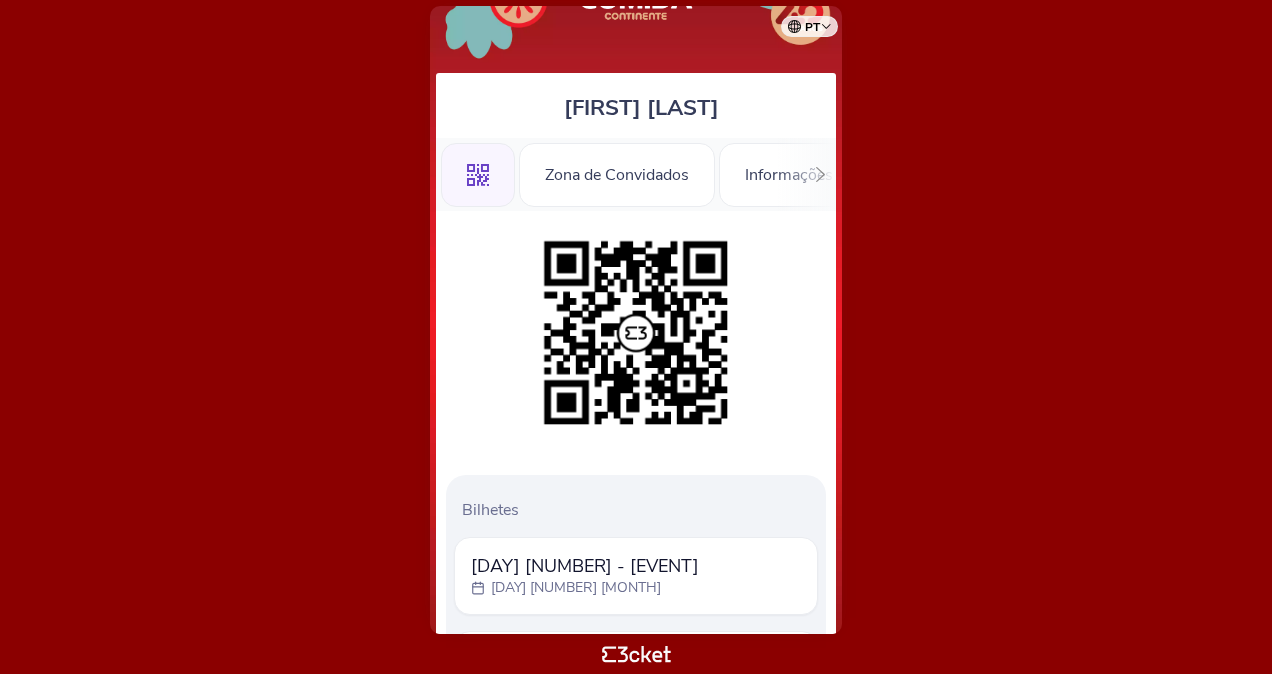 click at bounding box center [820, 174] 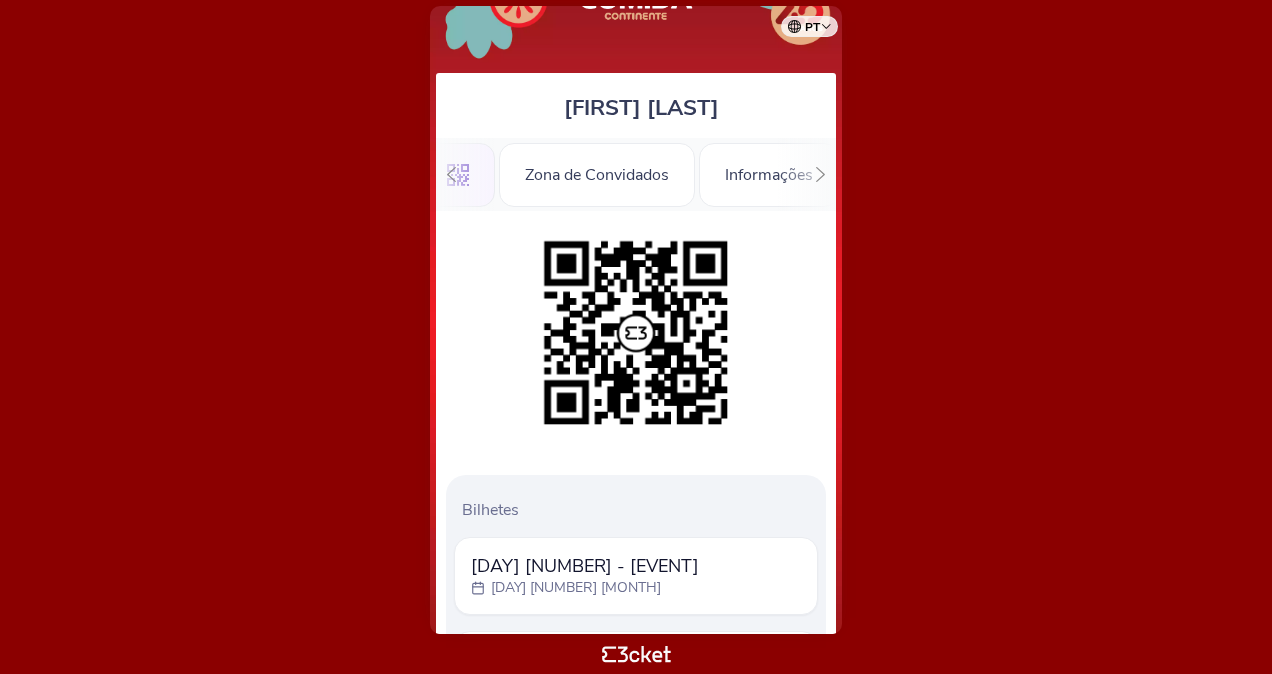 scroll, scrollTop: 0, scrollLeft: 28, axis: horizontal 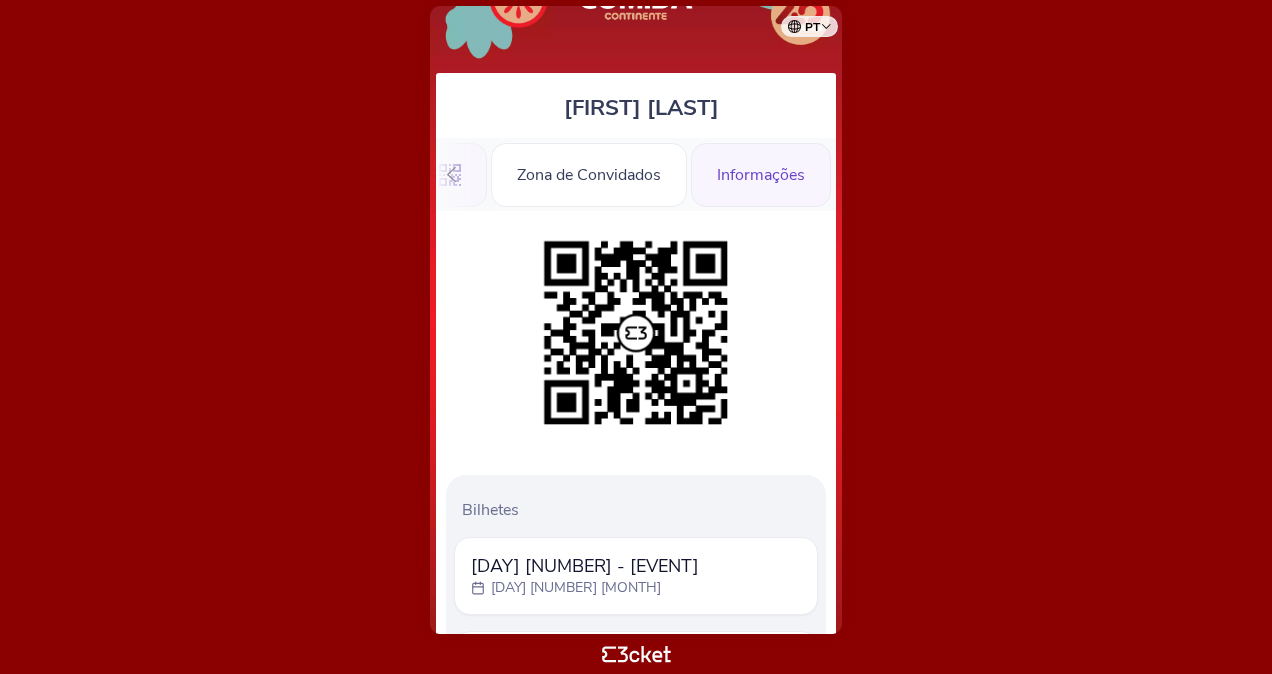 click on ".st0{fill-rule:evenodd;clip-rule:evenodd;}
Zona de Convidados
Informações" at bounding box center [636, 174] 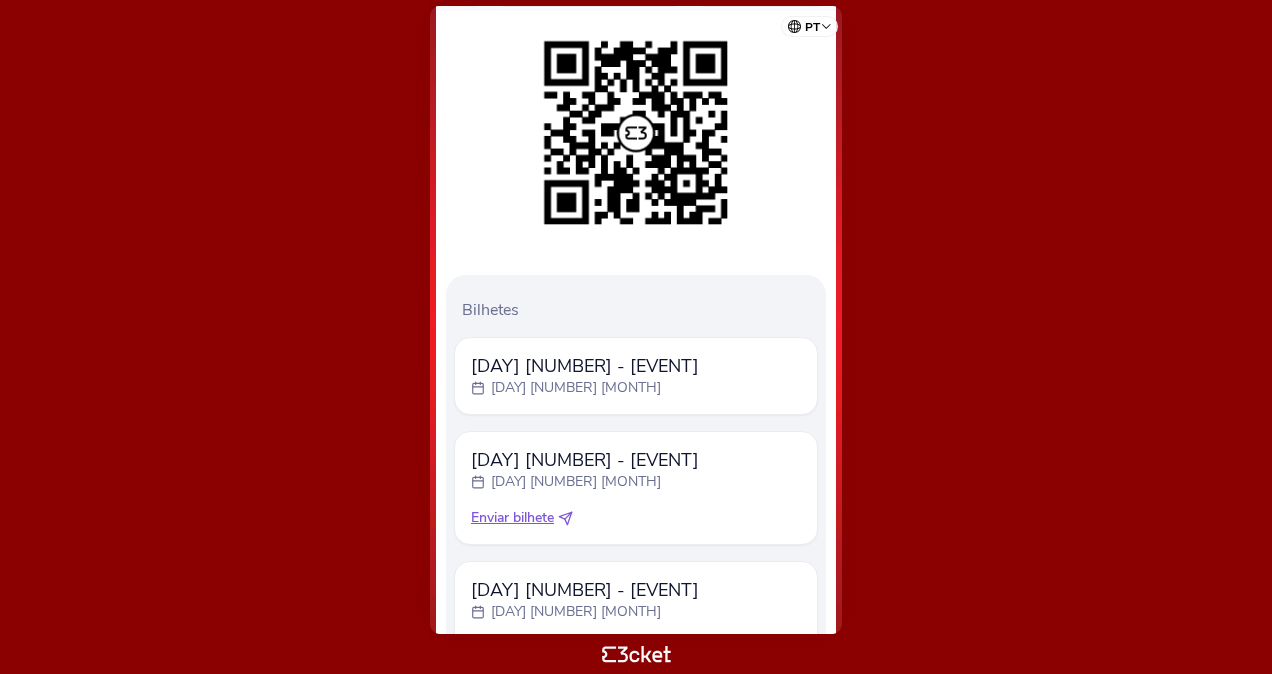 scroll, scrollTop: 0, scrollLeft: 0, axis: both 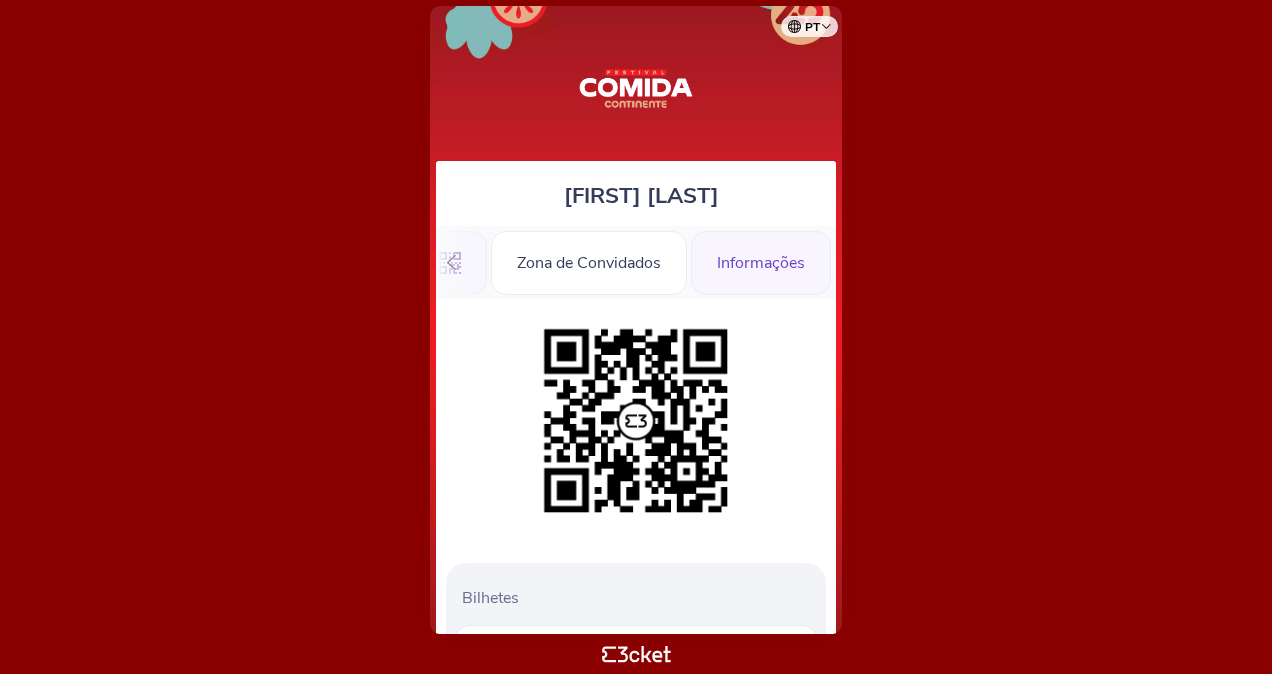 click on "Informações" at bounding box center [761, 263] 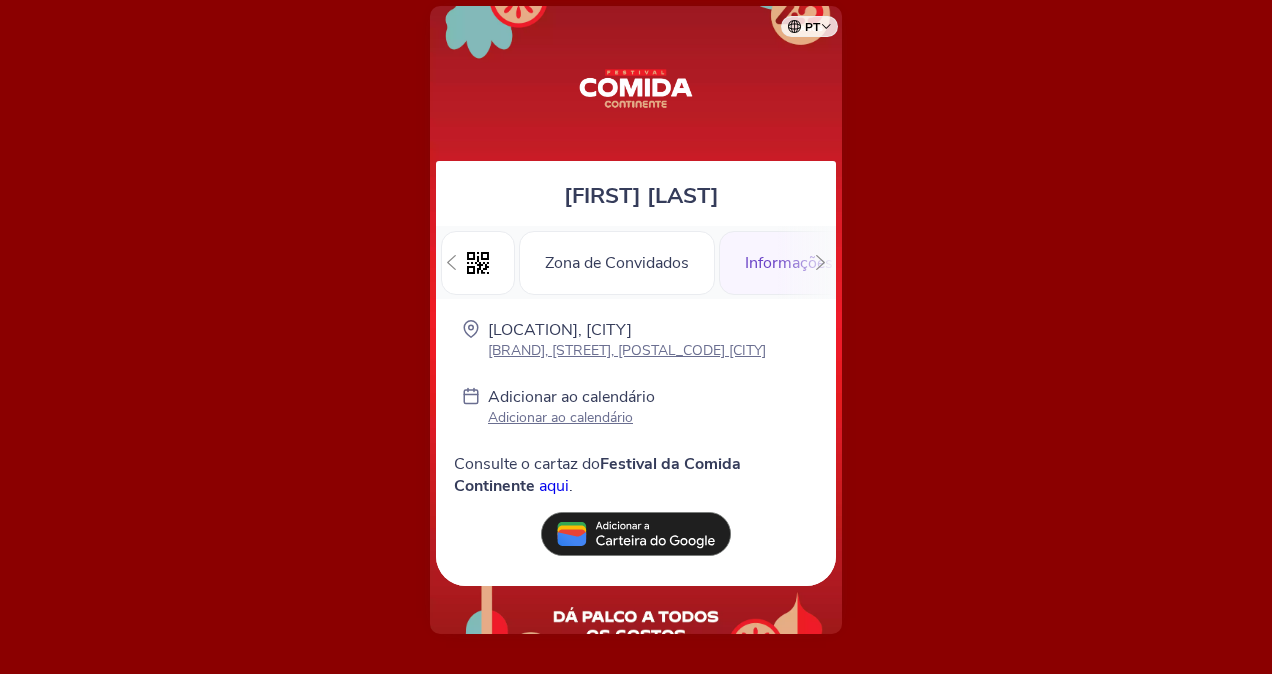 scroll, scrollTop: 0, scrollLeft: 0, axis: both 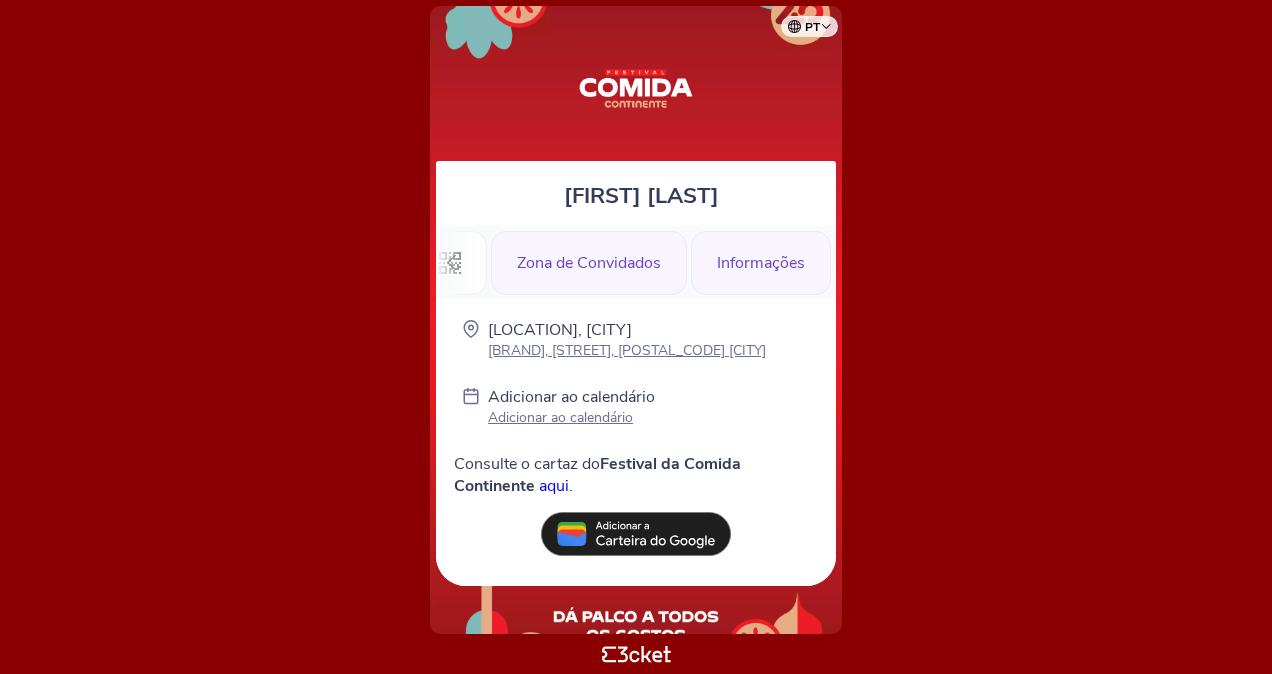 click on "Zona de Convidados" at bounding box center [589, 263] 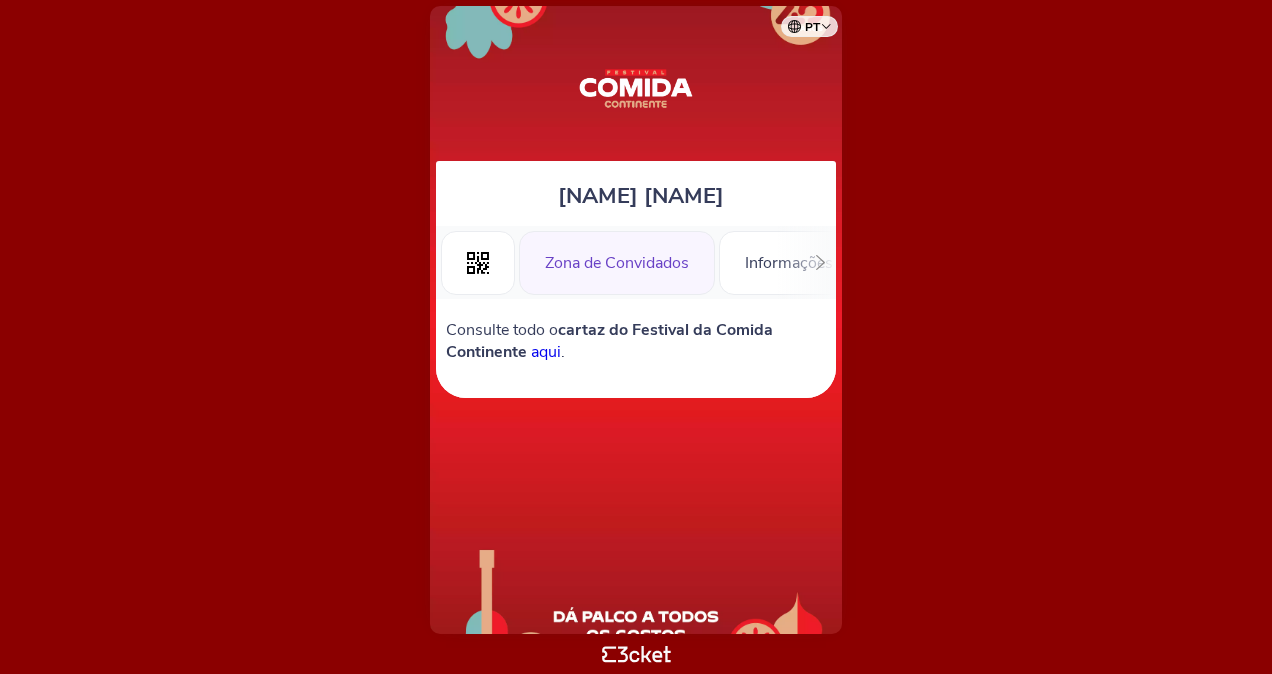 scroll, scrollTop: 0, scrollLeft: 0, axis: both 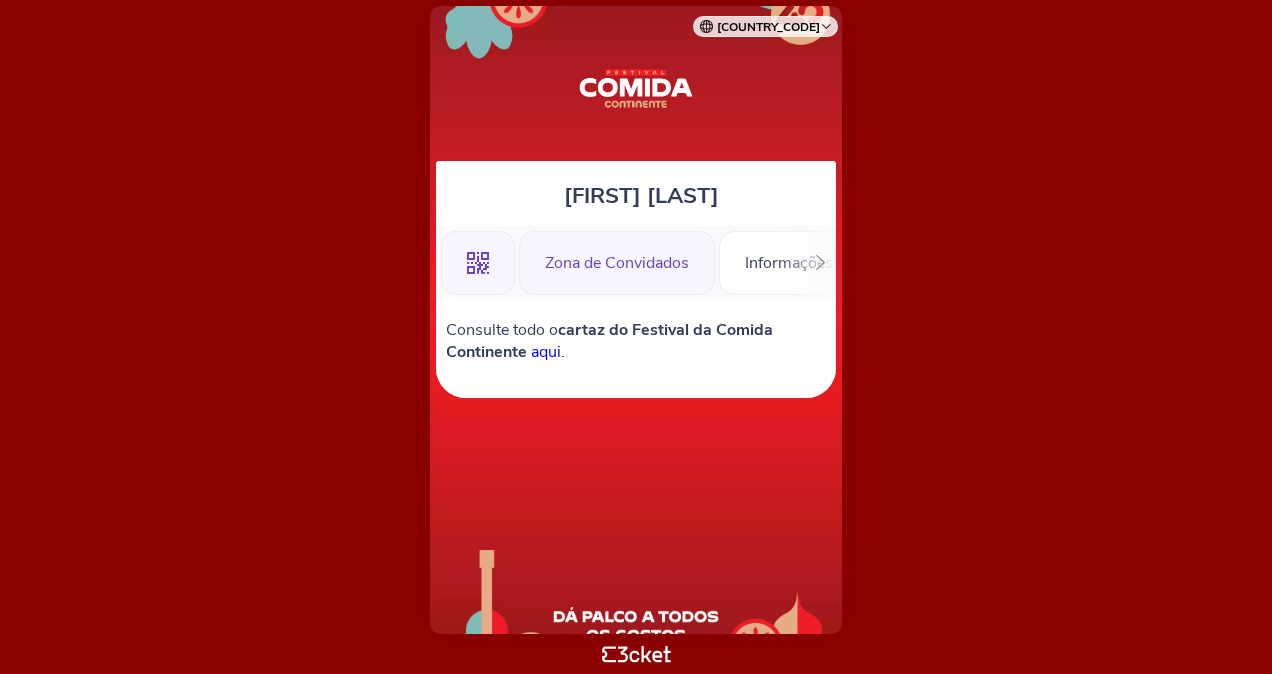 click on ".st0{fill-rule:evenodd;clip-rule:evenodd;}" at bounding box center [478, 263] 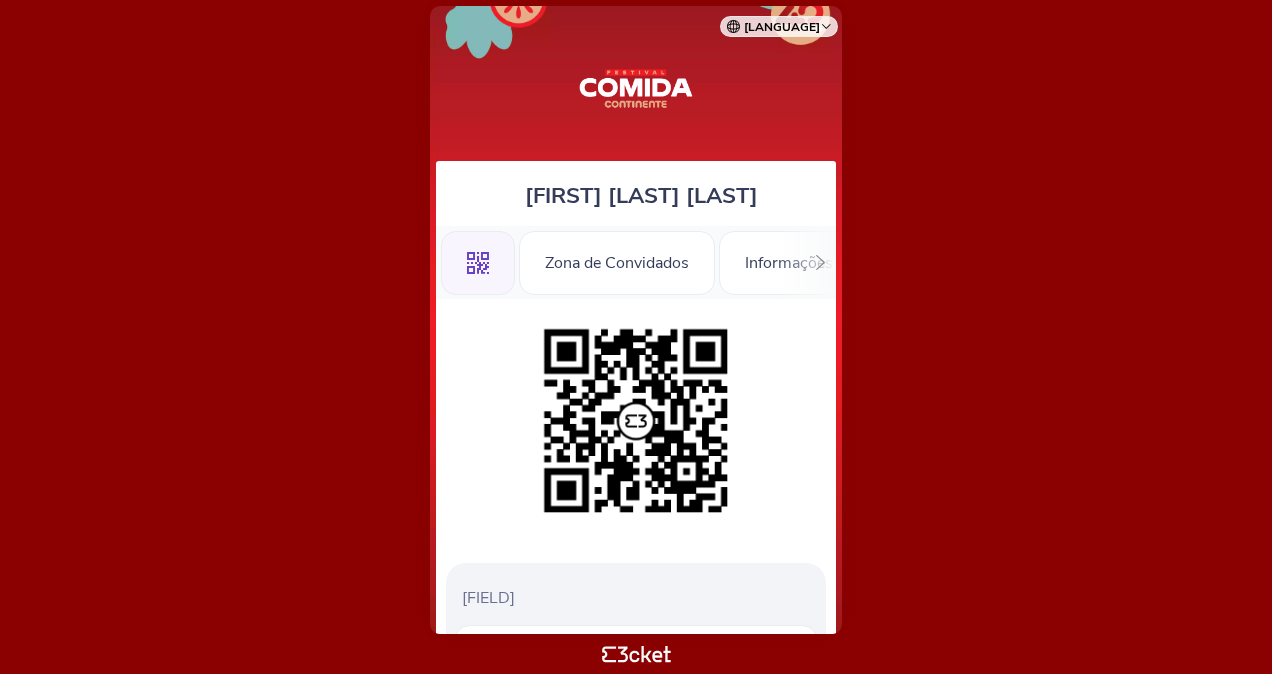 scroll, scrollTop: 0, scrollLeft: 0, axis: both 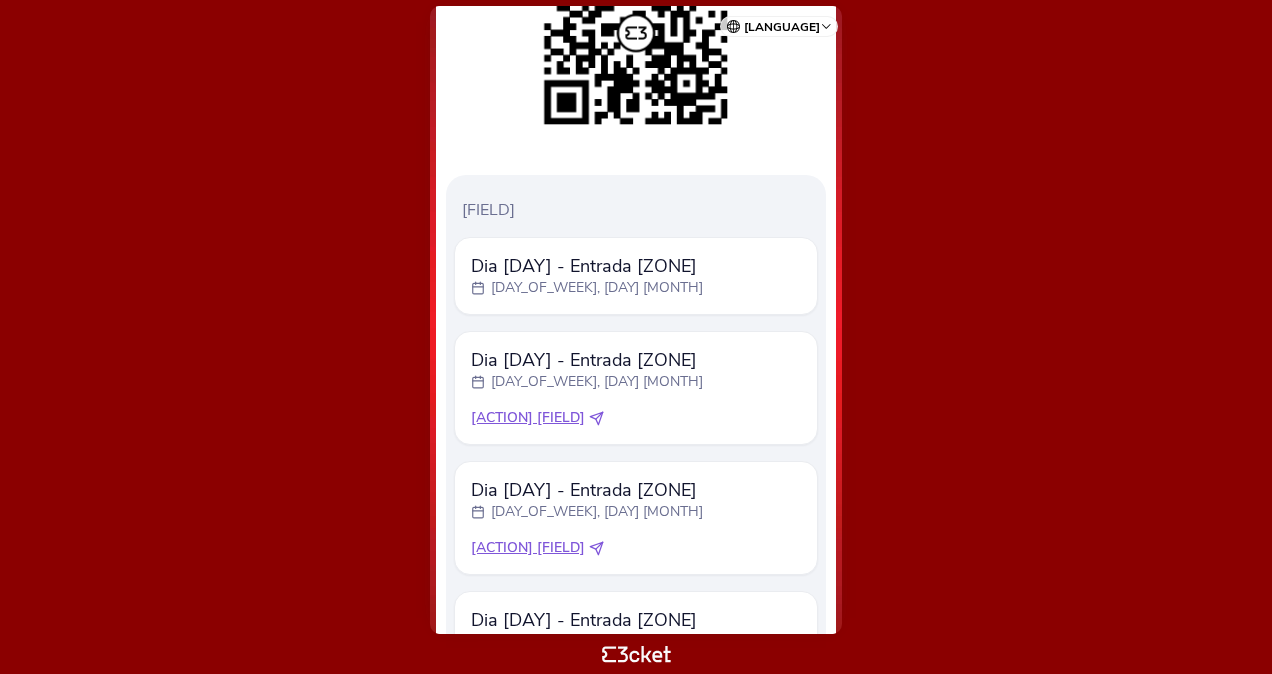 click on "[ACTION] [FIELD]" at bounding box center [587, 266] 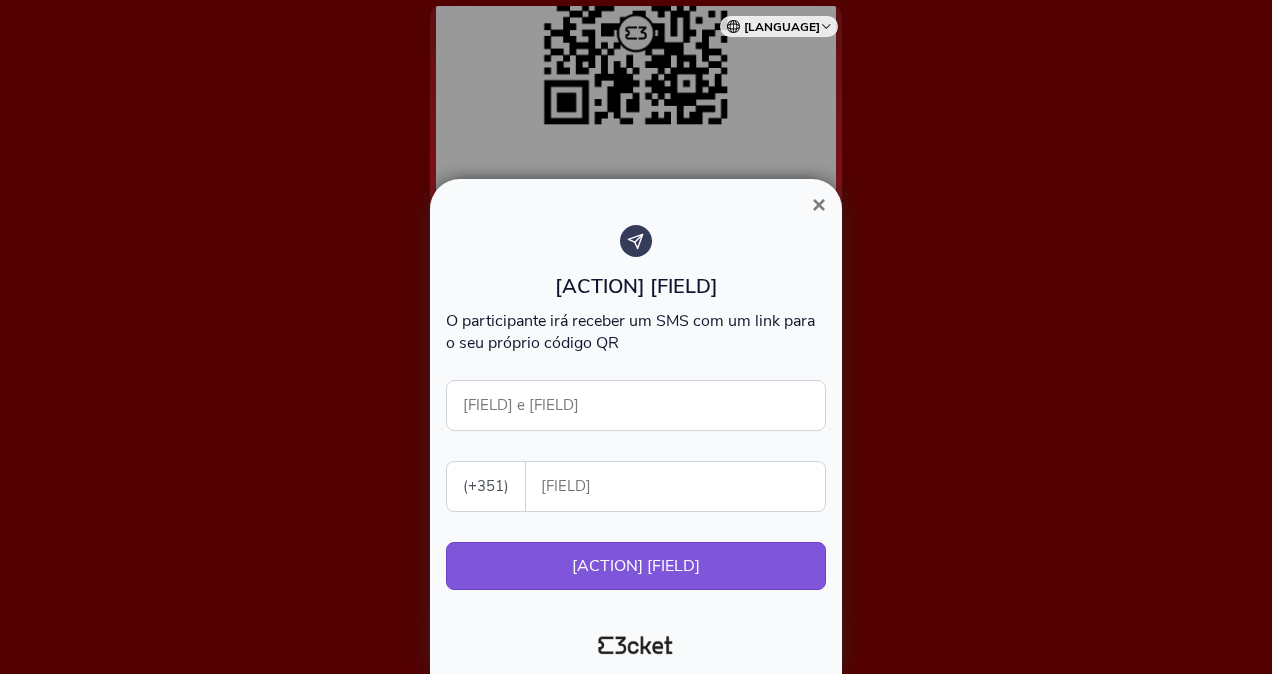 click on "×" at bounding box center (819, 204) 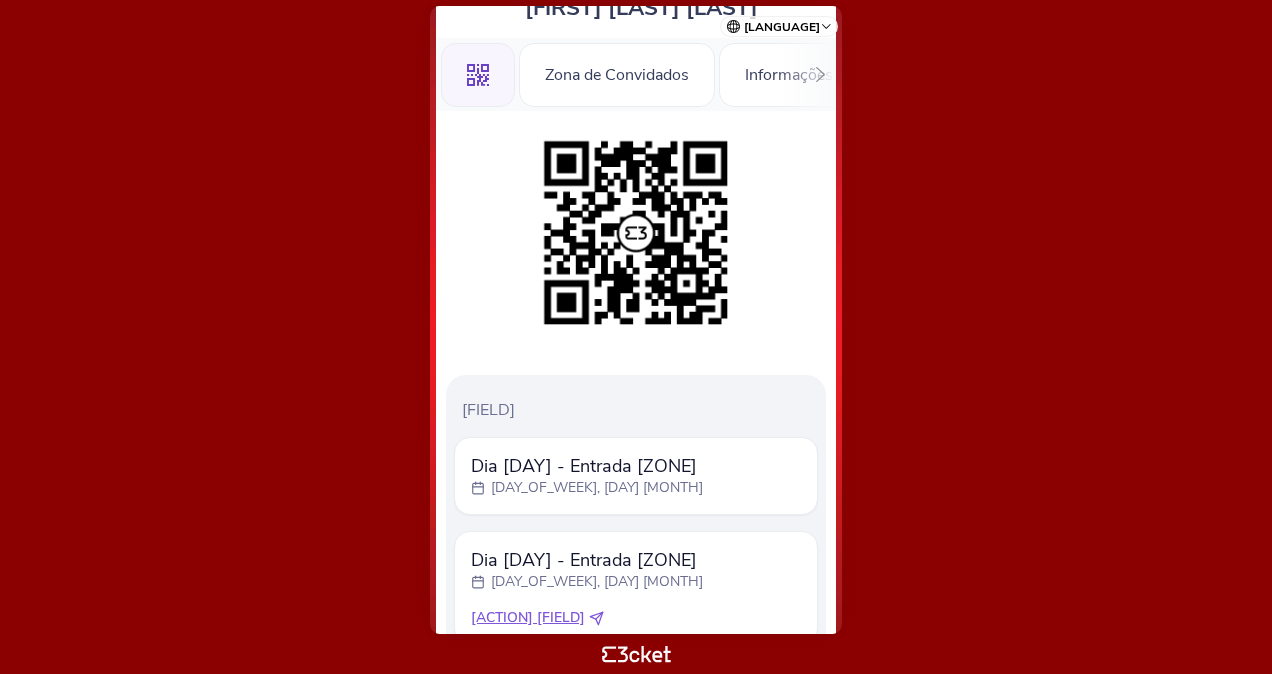 scroll, scrollTop: 0, scrollLeft: 0, axis: both 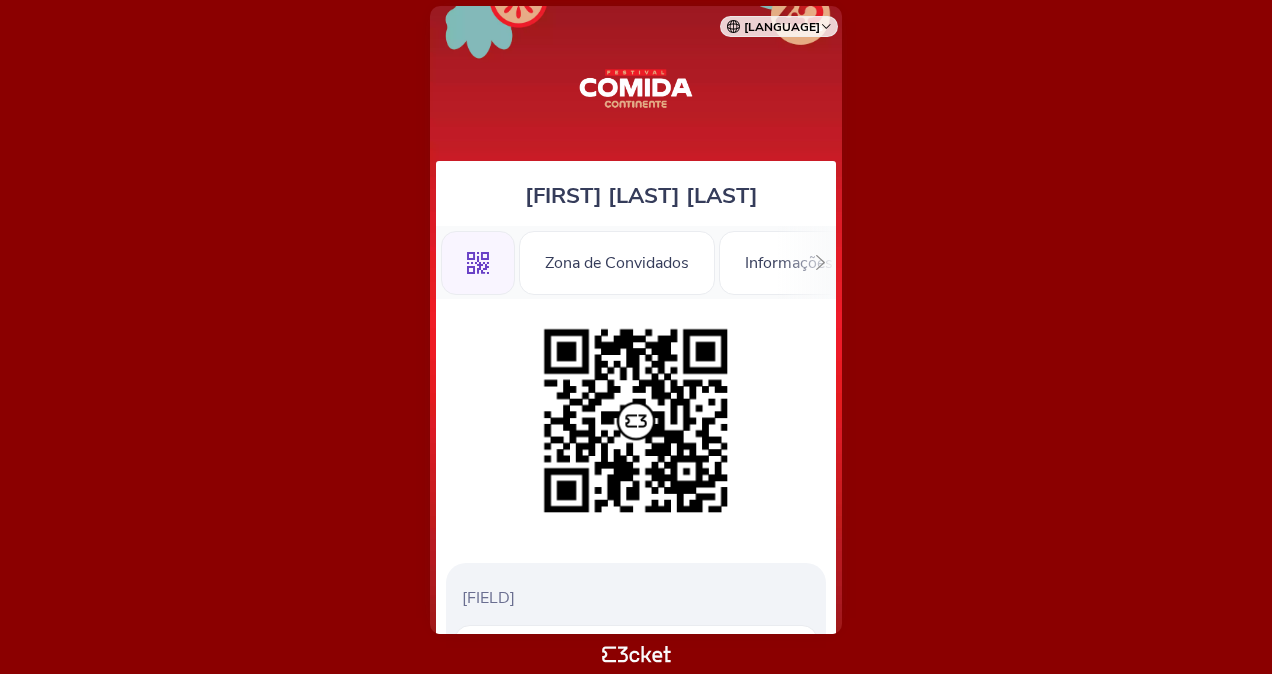 click at bounding box center (478, 263) 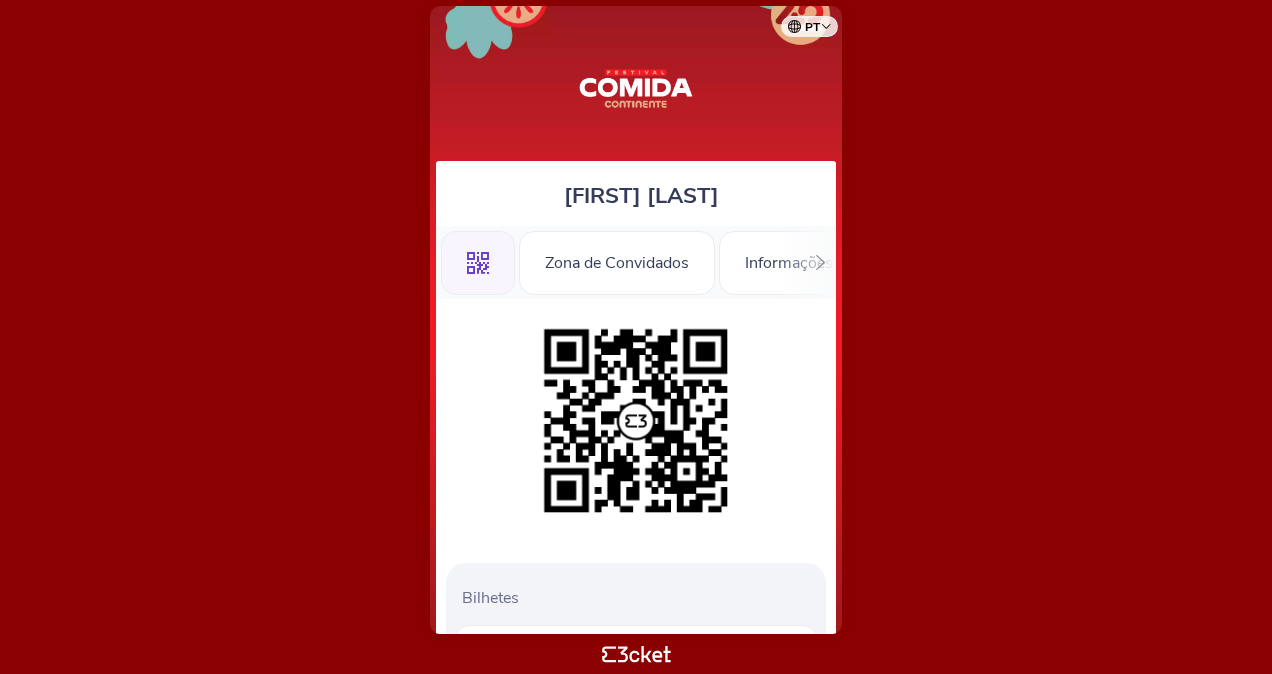 scroll, scrollTop: 0, scrollLeft: 0, axis: both 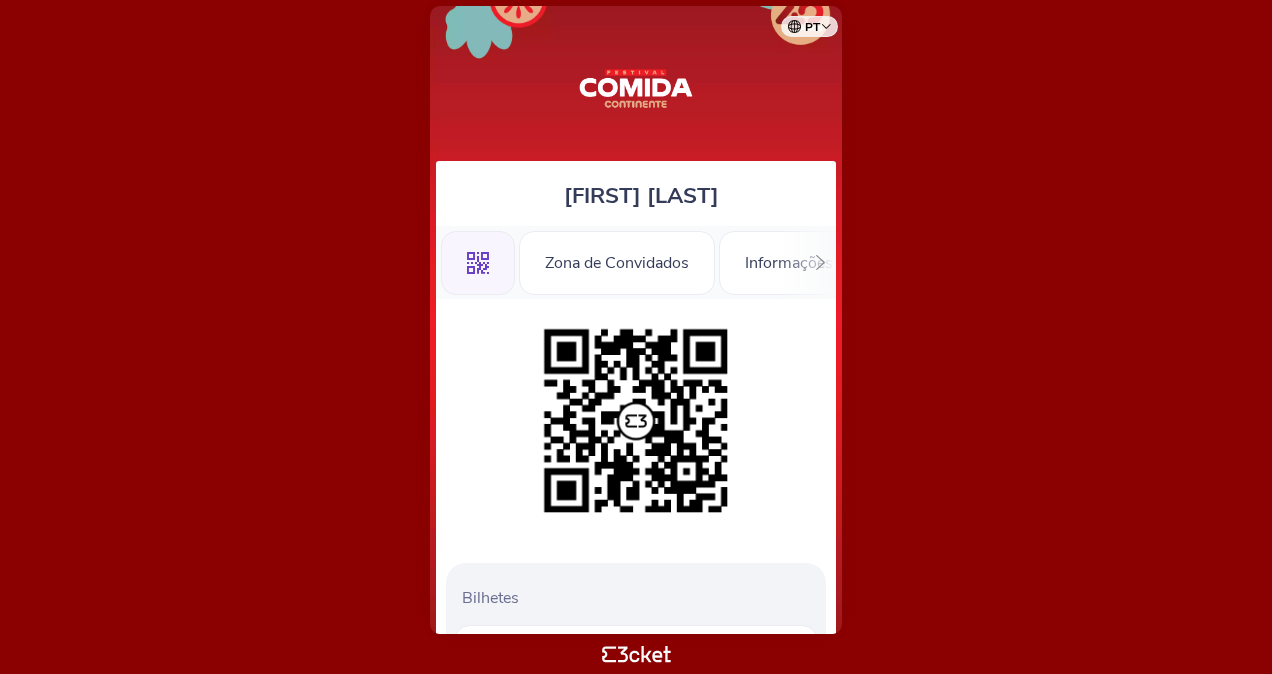click at bounding box center (478, 263) 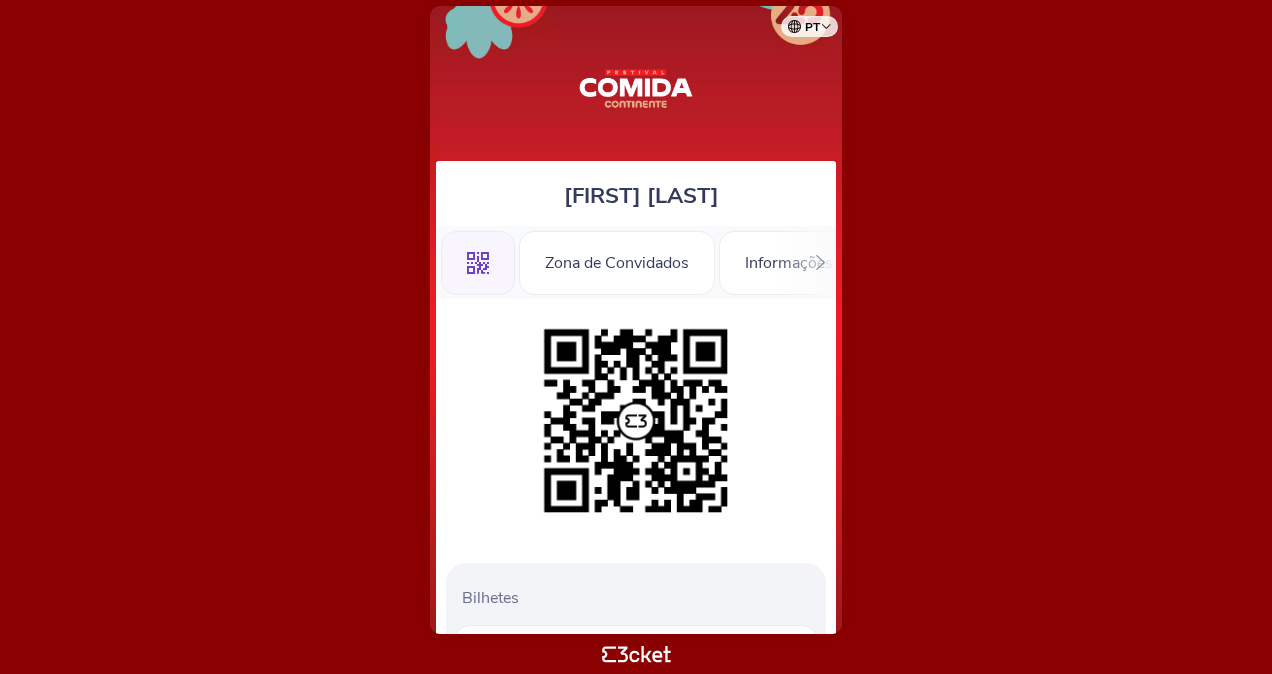 scroll, scrollTop: 0, scrollLeft: 0, axis: both 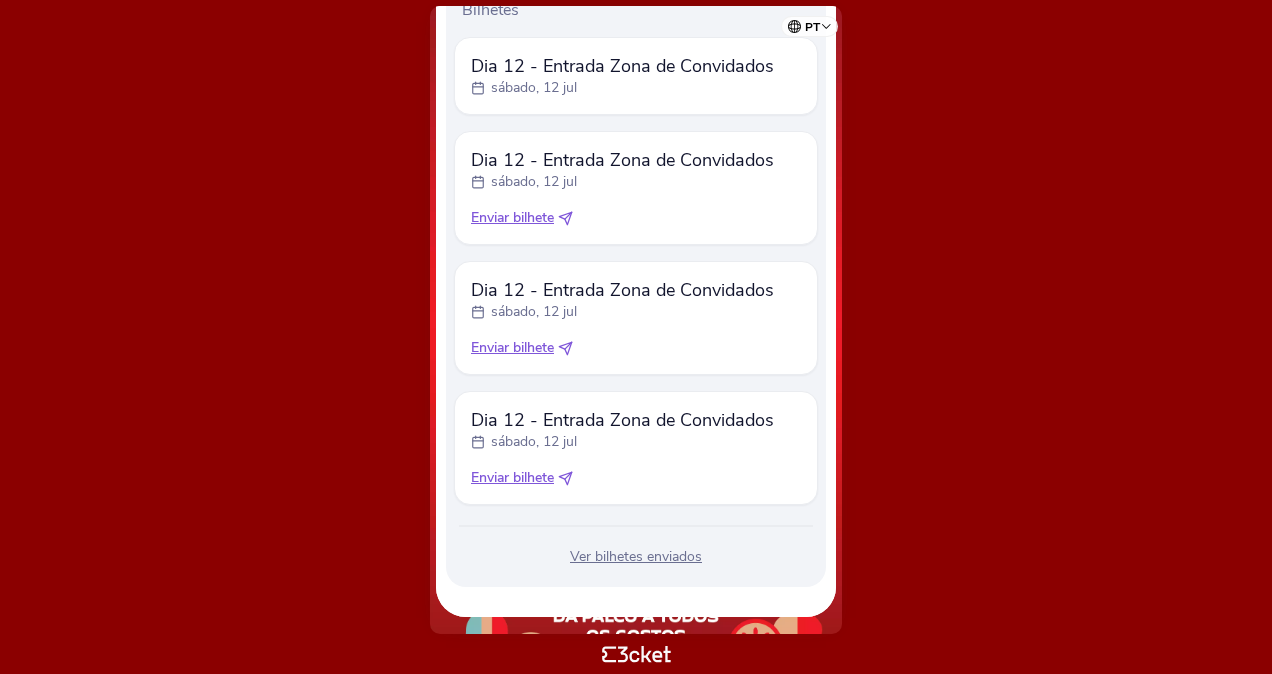 click on "pt
Português (Portugal)
English
Español
Catalan
Français
[FIRST] [LAST]
.st0{fill-rule:evenodd;clip-rule:evenodd;}
Zona de Convidados
Informações" at bounding box center (636, 337) 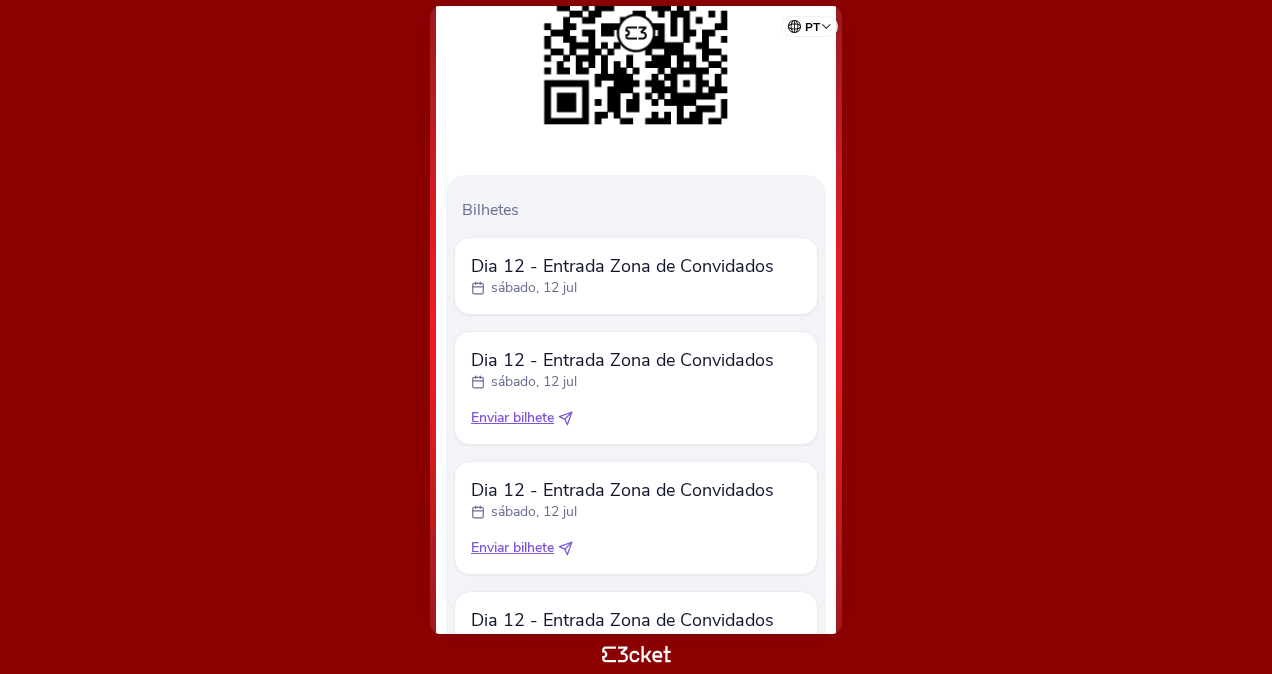 scroll, scrollTop: 88, scrollLeft: 0, axis: vertical 